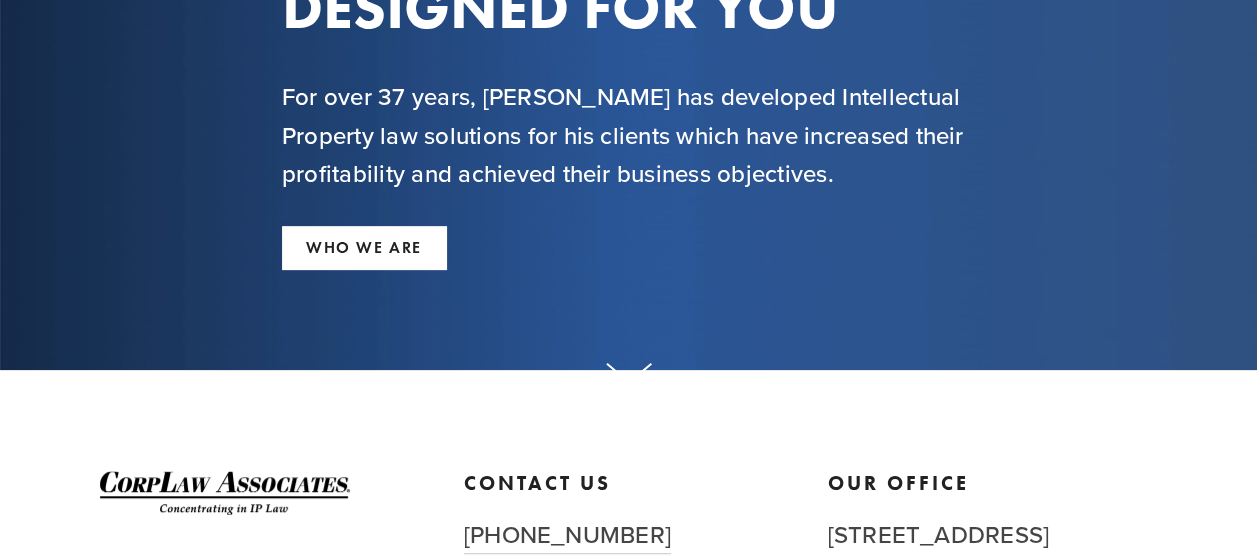 scroll, scrollTop: 325, scrollLeft: 0, axis: vertical 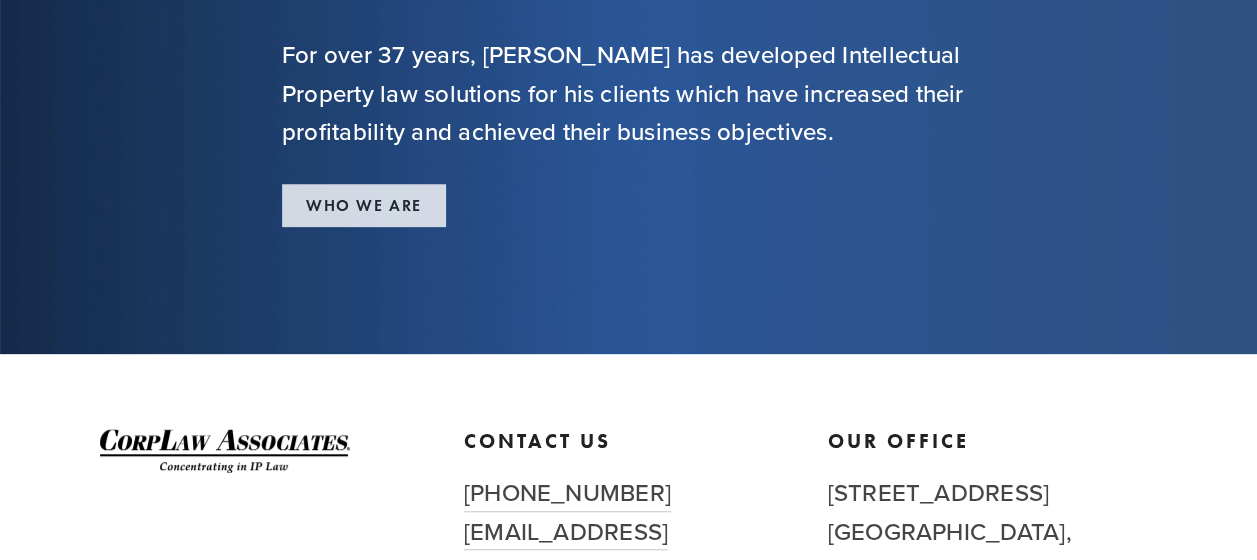 click on "WHO WE ARE" at bounding box center [364, 205] 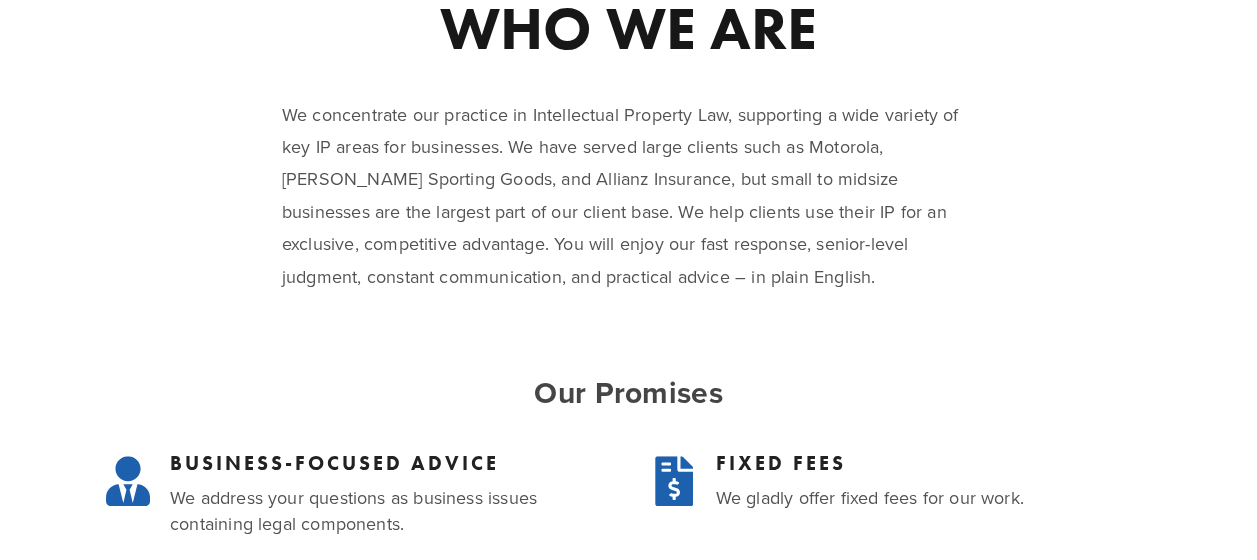 scroll, scrollTop: 0, scrollLeft: 0, axis: both 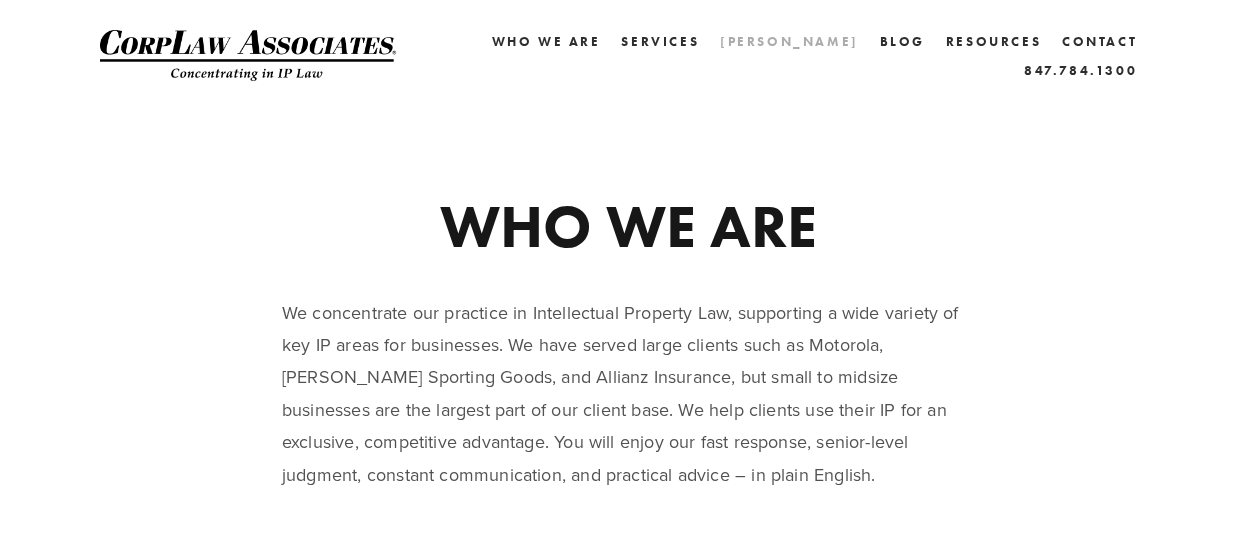 click on "[PERSON_NAME]" at bounding box center [789, 41] 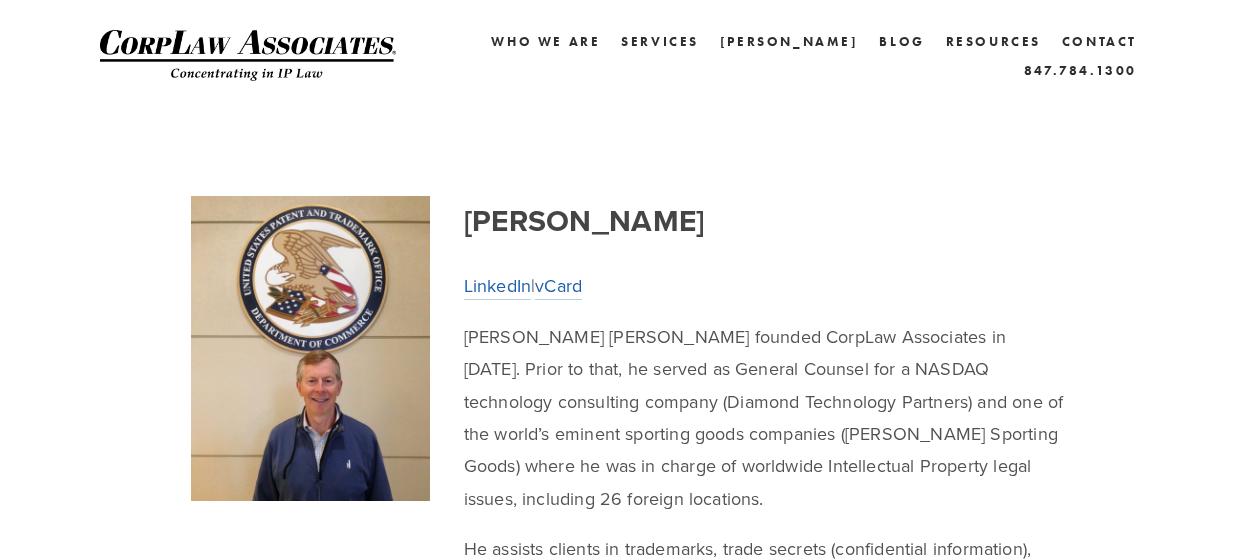 scroll, scrollTop: 0, scrollLeft: 0, axis: both 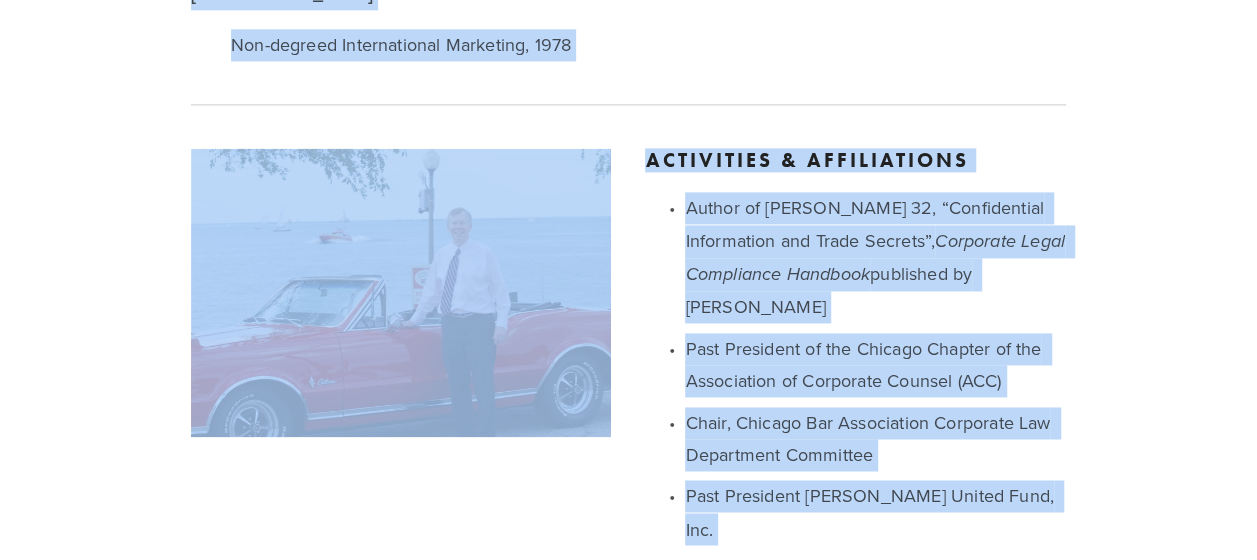 drag, startPoint x: 676, startPoint y: 537, endPoint x: 772, endPoint y: 590, distance: 109.65856 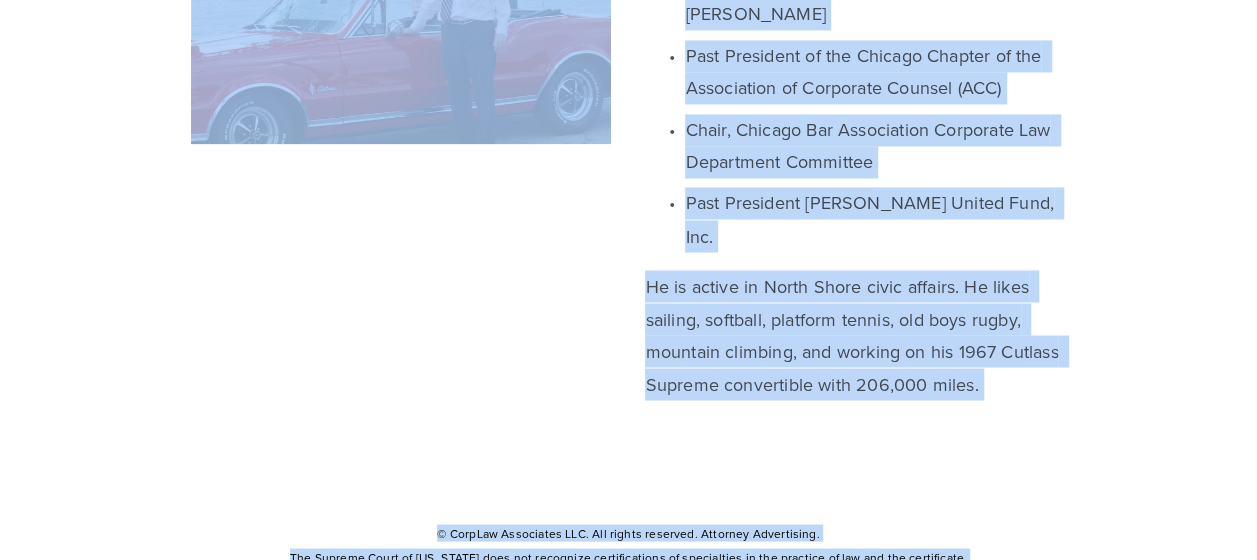 click on "Charlie Brown LinkedIn  |  vCard Charles Barton Brown founded CorpLaw Associates in 1999. Prior to that, he served as General Counsel for a NASDAQ technology consulting company (Diamond Technology Partners) and one of the world’s eminent sporting goods companies (Wilson Sporting Goods) where he was in charge of worldwide Intellectual Property legal issues, including 26 foreign locations. Most importantly, I am married to the love of my life of 33 years with 4 wonderful children.  This is my greatest accomplishment." at bounding box center (628, -522) 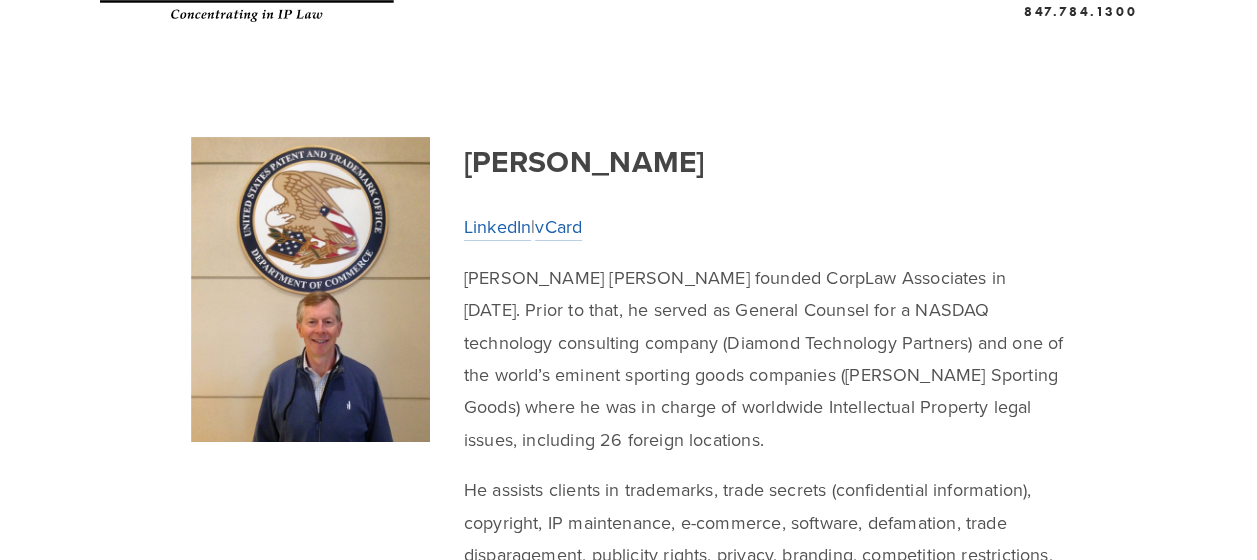 scroll, scrollTop: 0, scrollLeft: 0, axis: both 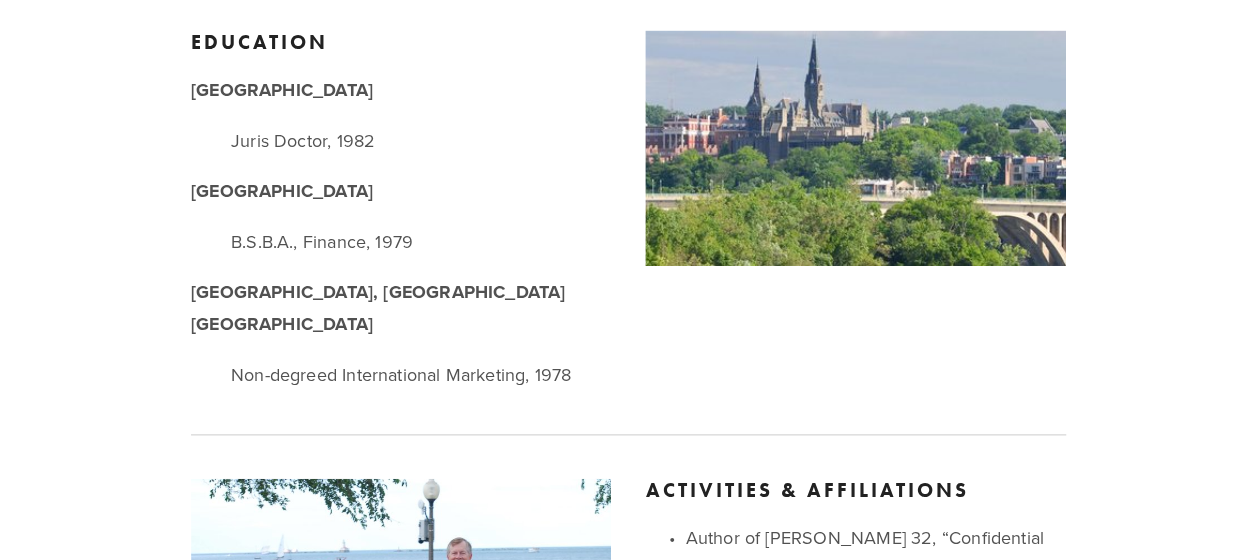 click on "Education Seattle University Law School Juris Doctor, 1982 [GEOGRAPHIC_DATA] B.S.B.A., Finance, 1979 [GEOGRAPHIC_DATA], [GEOGRAPHIC_DATA] [GEOGRAPHIC_DATA] Non-degreed International Marketing, 1978" at bounding box center (401, 210) 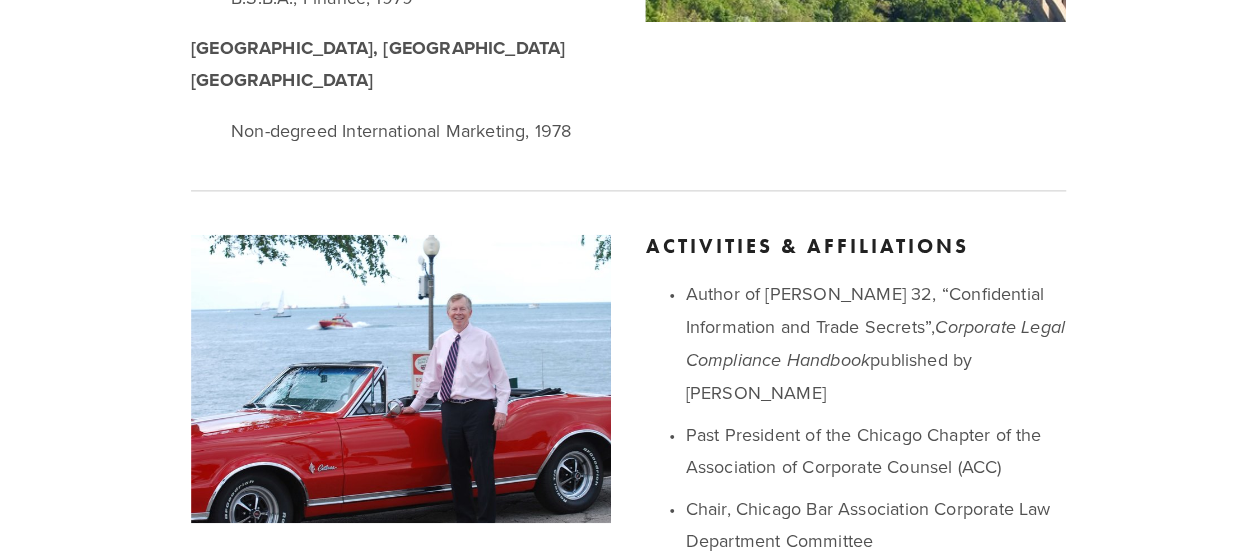 scroll, scrollTop: 1288, scrollLeft: 0, axis: vertical 